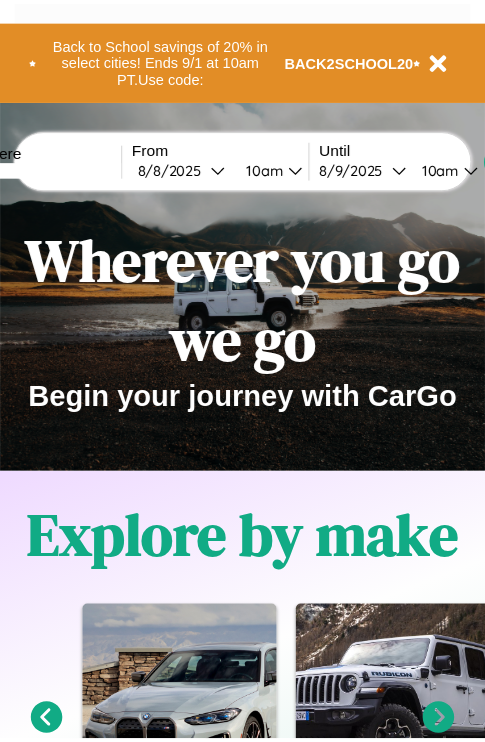 scroll, scrollTop: 0, scrollLeft: 0, axis: both 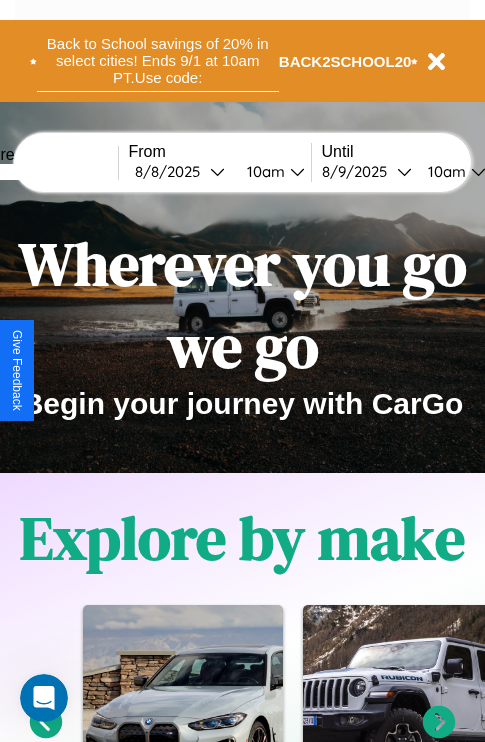 click on "Back to School savings of 20% in select cities! Ends 9/1 at 10am PT.  Use code:" at bounding box center [158, 61] 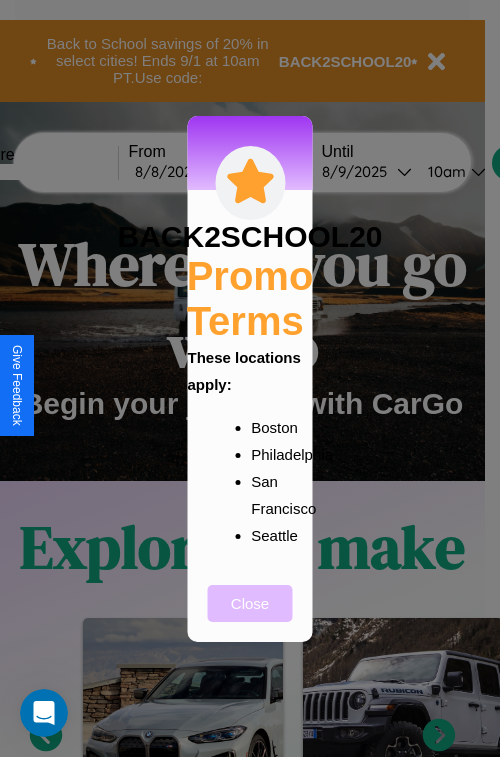 click on "Close" at bounding box center (250, 603) 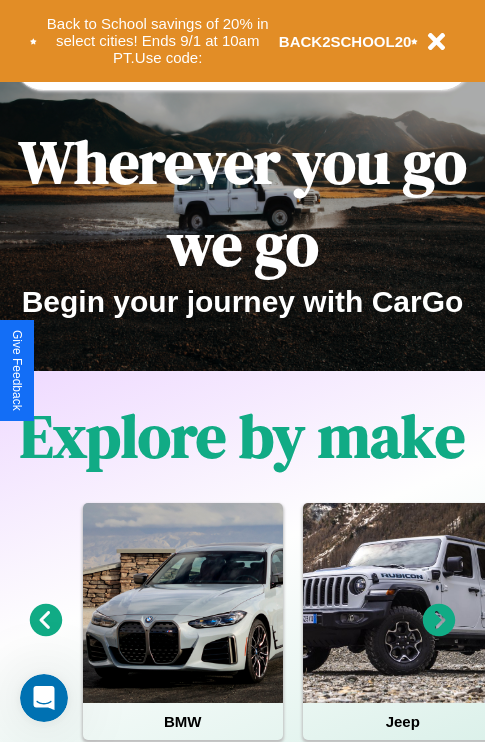 scroll, scrollTop: 308, scrollLeft: 0, axis: vertical 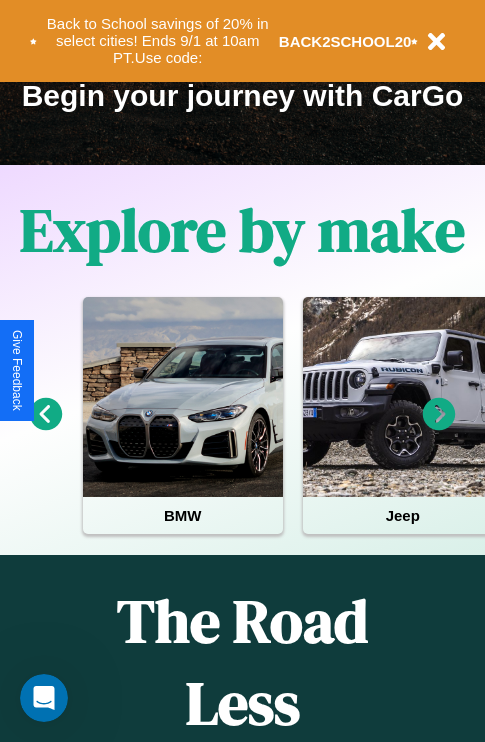 click 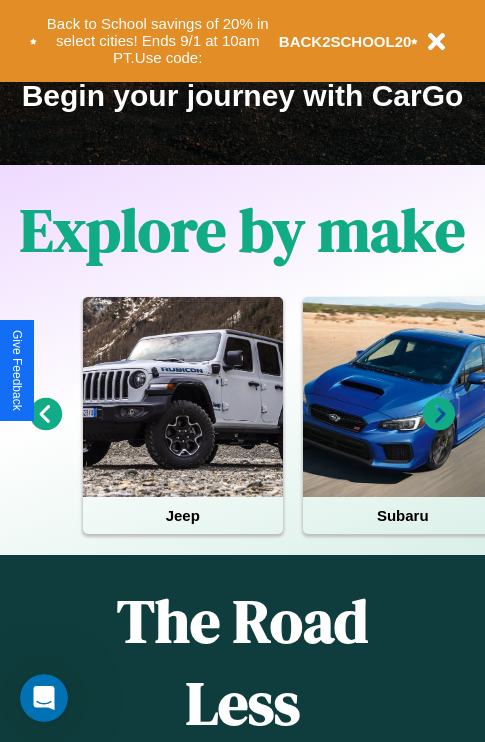 click 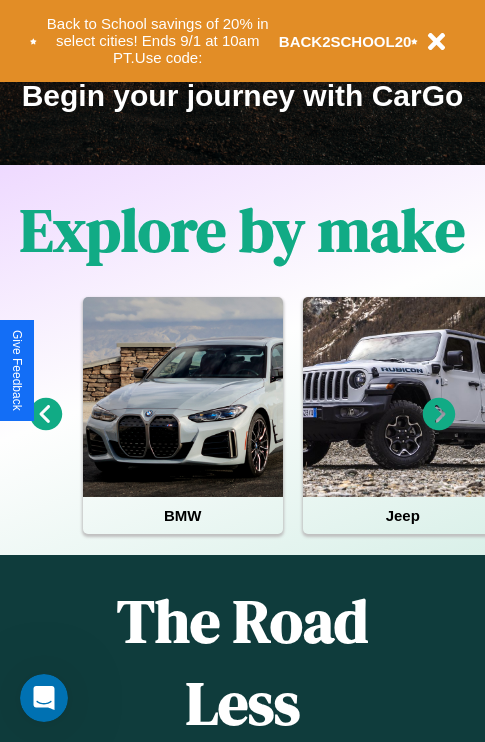 click 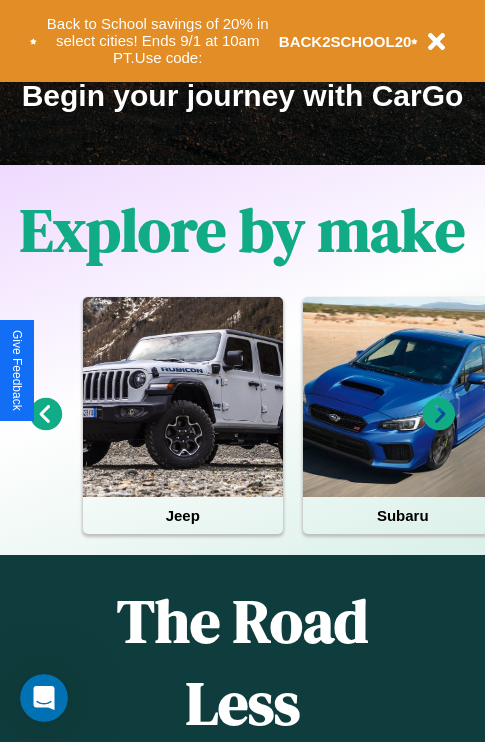 click 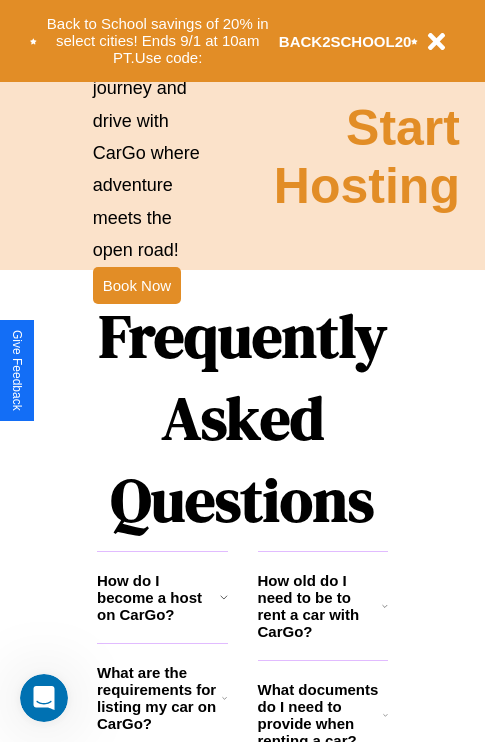 scroll, scrollTop: 2423, scrollLeft: 0, axis: vertical 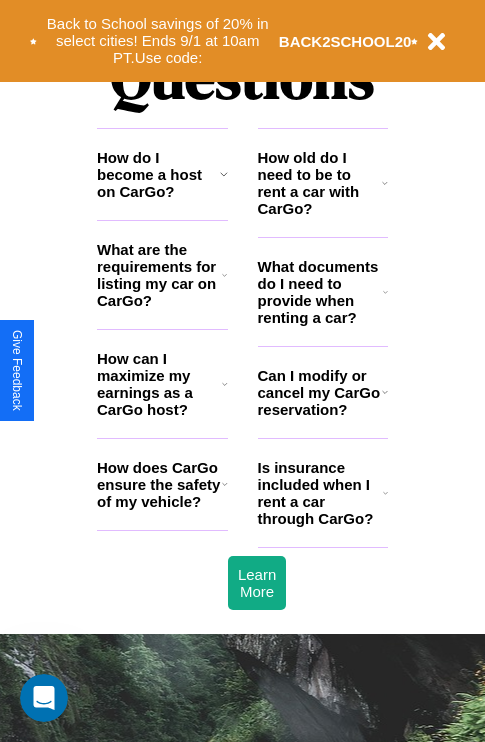 click on "What are the requirements for listing my car on CarGo?" at bounding box center (159, 275) 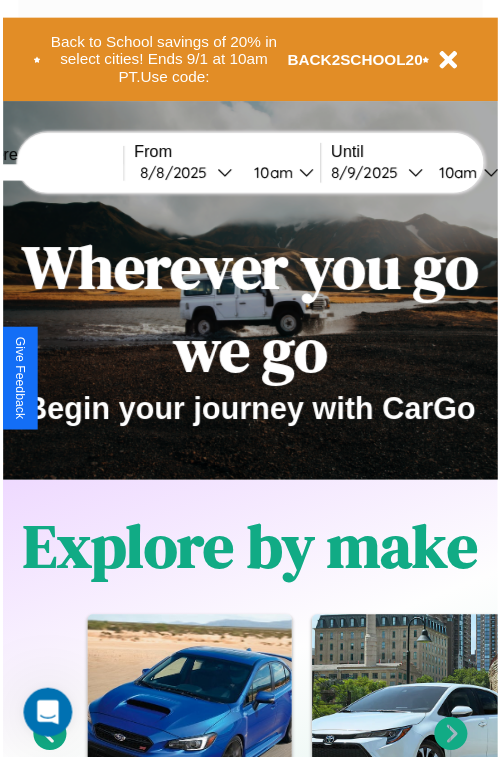 scroll, scrollTop: 0, scrollLeft: 0, axis: both 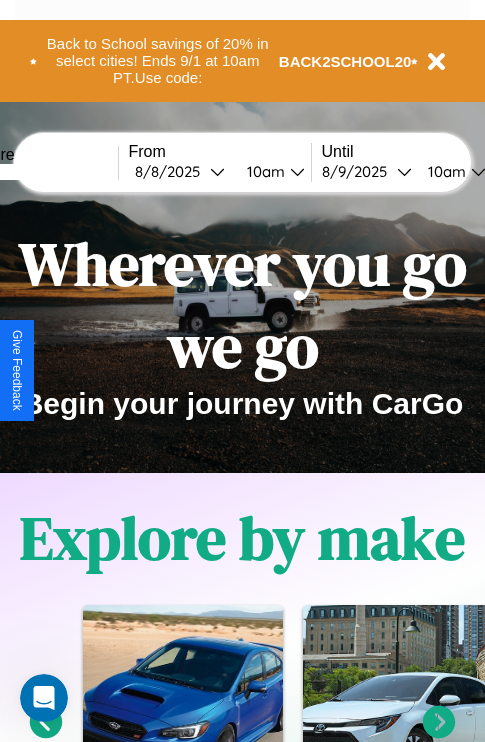 click at bounding box center [43, 172] 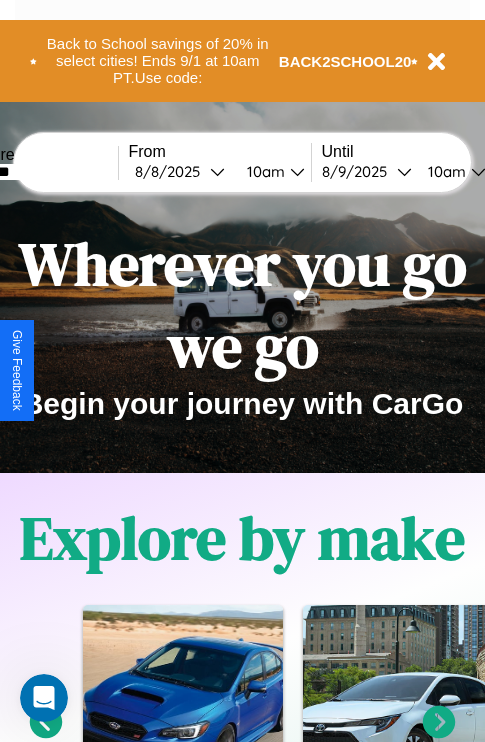 type on "*******" 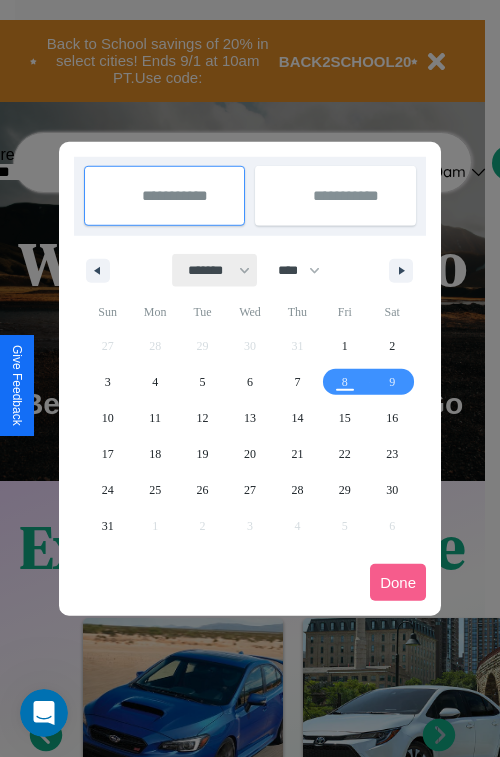 click on "******* ******** ***** ***** *** **** **** ****** ********* ******* ******** ********" at bounding box center [215, 270] 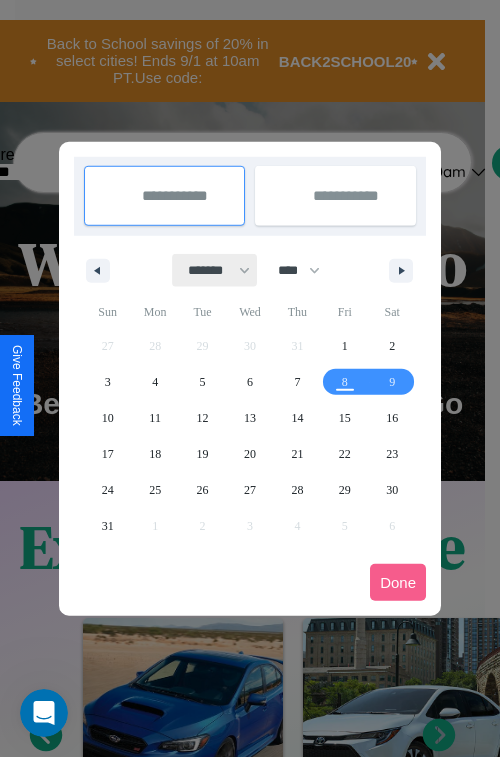 select on "*" 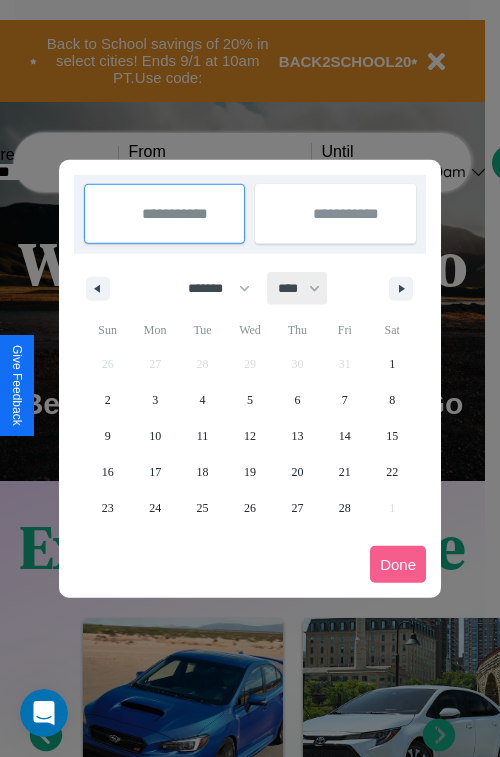 click on "**** **** **** **** **** **** **** **** **** **** **** **** **** **** **** **** **** **** **** **** **** **** **** **** **** **** **** **** **** **** **** **** **** **** **** **** **** **** **** **** **** **** **** **** **** **** **** **** **** **** **** **** **** **** **** **** **** **** **** **** **** **** **** **** **** **** **** **** **** **** **** **** **** **** **** **** **** **** **** **** **** **** **** **** **** **** **** **** **** **** **** **** **** **** **** **** **** **** **** **** **** **** **** **** **** **** **** **** **** **** **** **** **** **** **** **** **** **** **** **** ****" at bounding box center [298, 288] 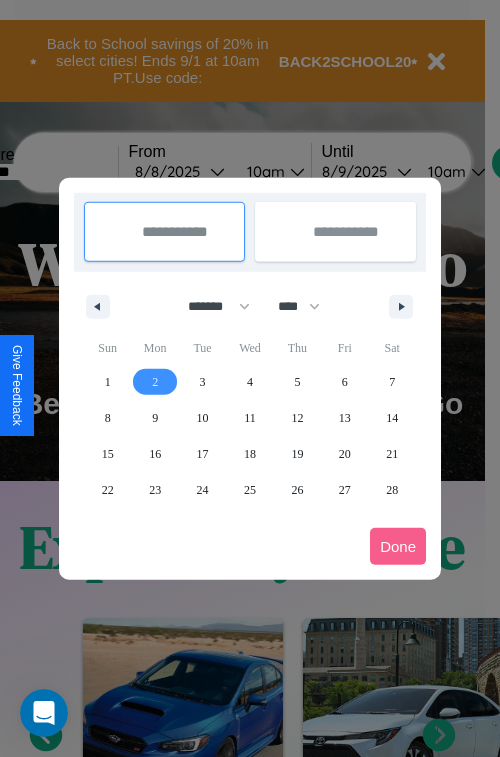 click on "2" at bounding box center (155, 382) 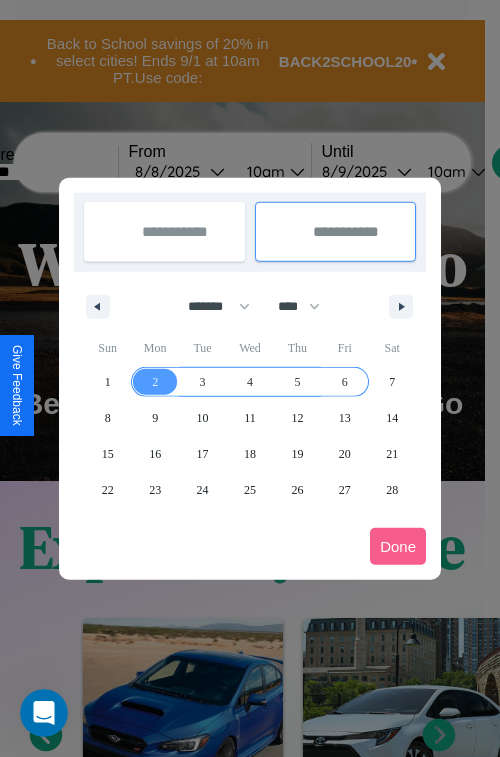 click on "6" at bounding box center [345, 382] 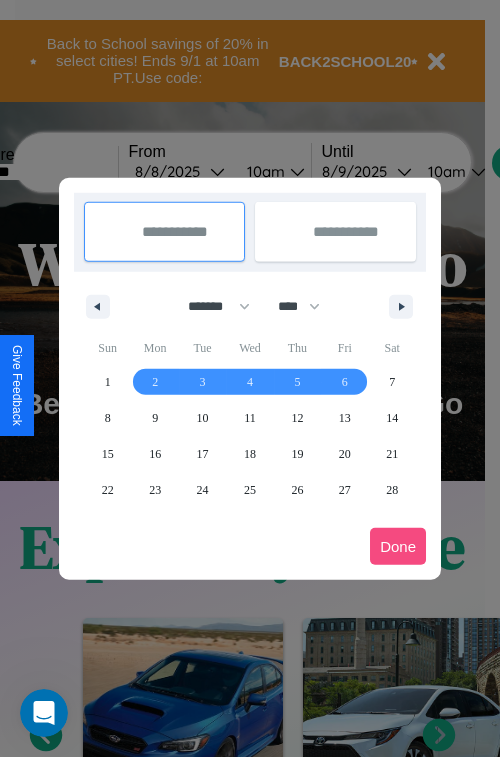 click on "Done" at bounding box center (398, 546) 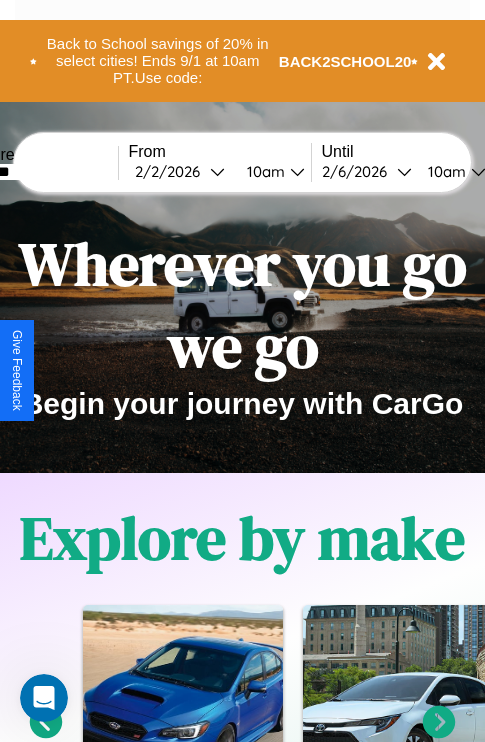 click on "10am" at bounding box center (263, 171) 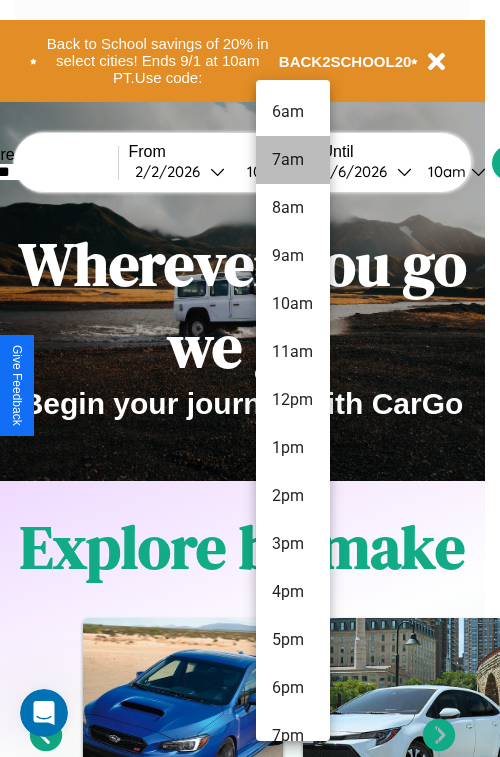 click on "7am" at bounding box center [293, 160] 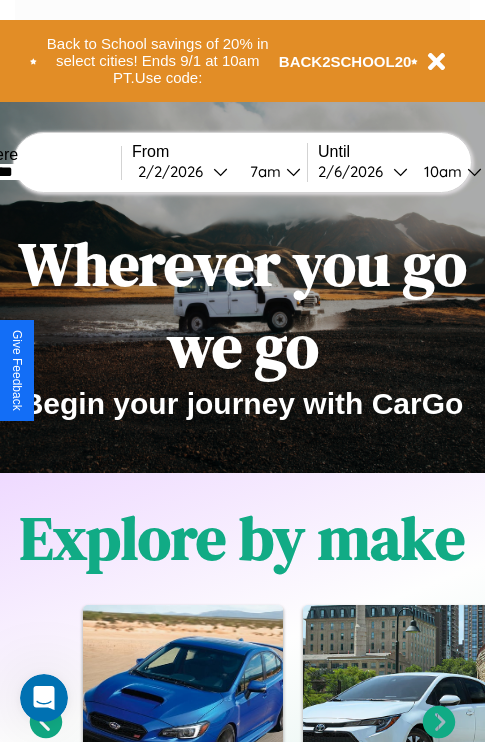 click on "10am" at bounding box center (440, 171) 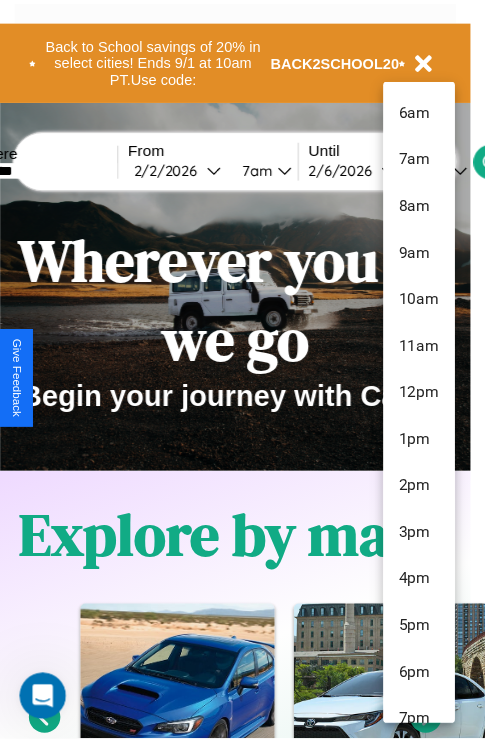 scroll, scrollTop: 211, scrollLeft: 0, axis: vertical 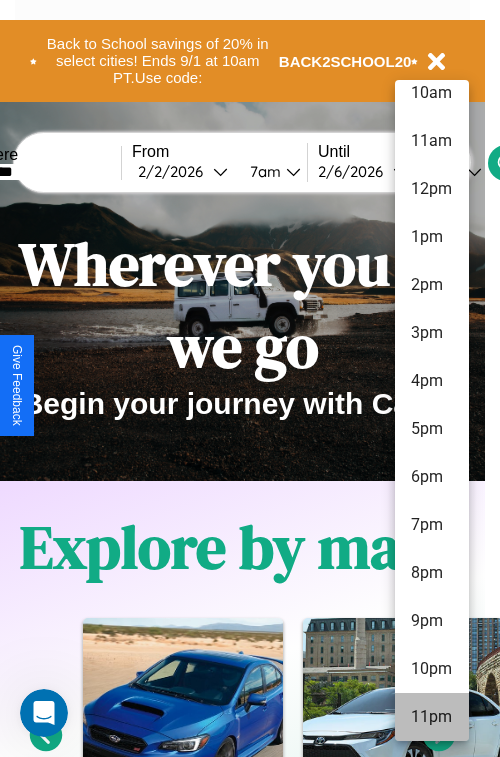 click on "11pm" at bounding box center (432, 717) 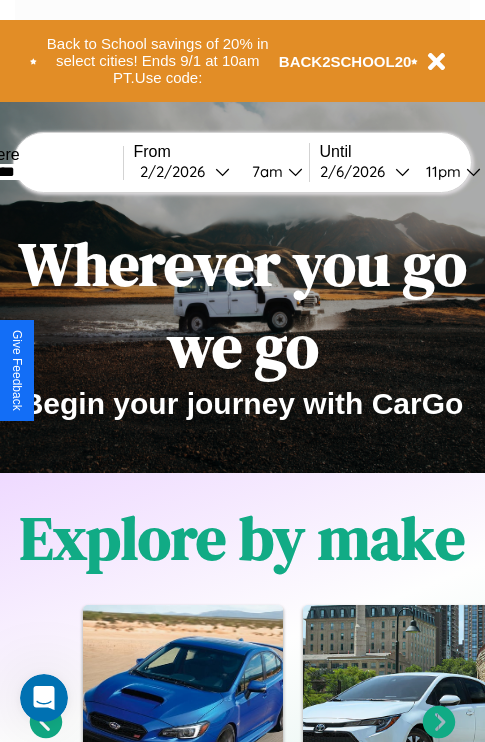 scroll, scrollTop: 0, scrollLeft: 63, axis: horizontal 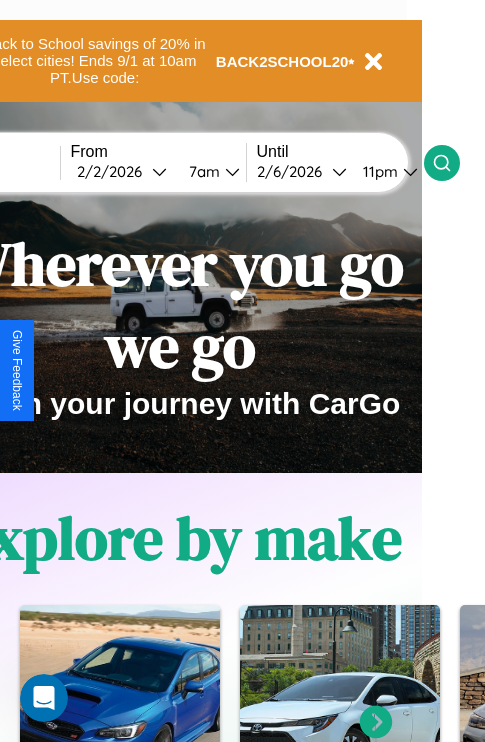 click 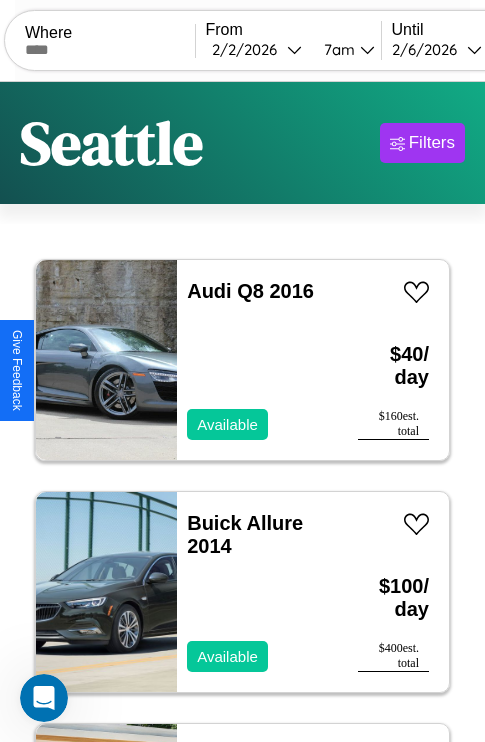 scroll, scrollTop: 95, scrollLeft: 0, axis: vertical 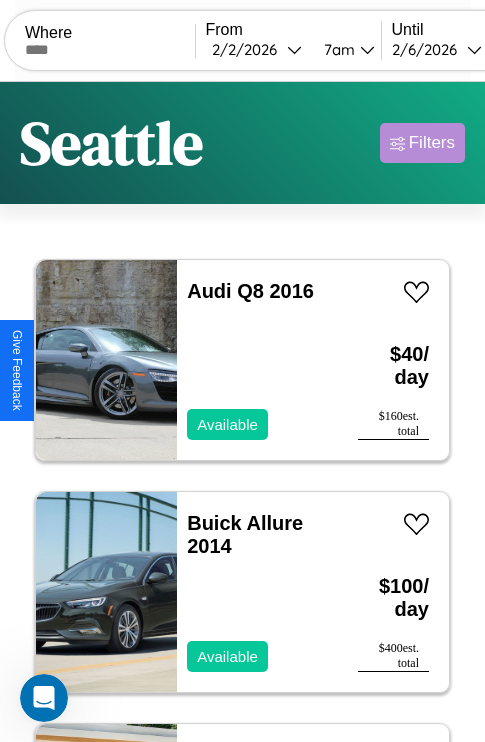 click on "Filters" at bounding box center [432, 143] 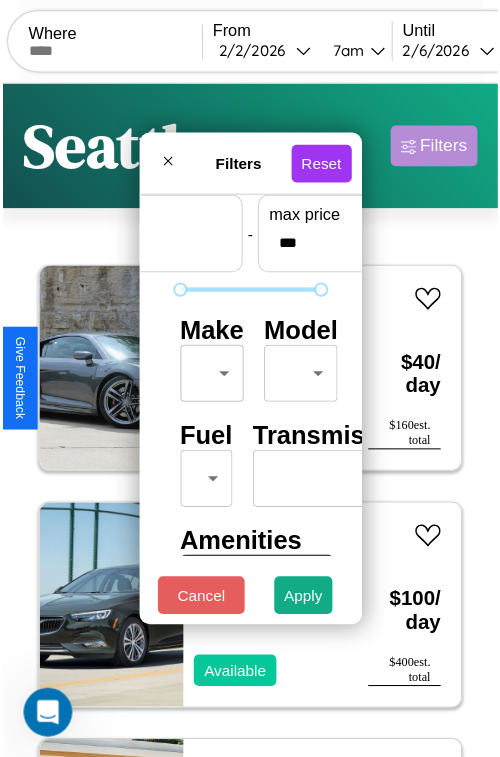 scroll, scrollTop: 59, scrollLeft: 0, axis: vertical 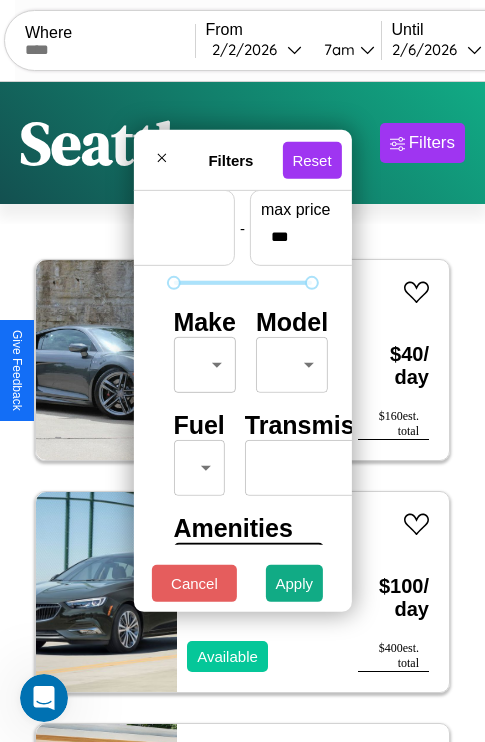 click on "CarGo Where From [DATE] [TIME] Until [DATE] [TIME] Become a Host Login Sign Up [CITY] Filters 49  cars in this area These cars can be picked up in this city. Audi   Q8   2016 Available $ 40  / day $ 160  est. total Buick   Allure   2014 Available $ 100  / day $ 400  est. total Lincoln   LS   2019 Available $ 60  / day $ 240  est. total Chrysler   Grand Caravan   2024 Available $ 90  / day $ 360  est. total Dodge   Durango   2023 Unavailable $ 120  / day $ 480  est. total Kia   Telluride   2014 Available $ 80  / day $ 320  est. total Volvo   S60 Cross Country   2018 Available $ 90  / day $ 360  est. total Ford   Recreational Vehicle   2020 Available $ 200  / day $ 800  est. total Volvo   B7R   2014 Available $ 150  / day $ 600  est. total Lamborghini   Aventador   2014 Available $ 150  / day $ 600  est. total Audi   SQ7   2014 Available $ 140  / day $ 560  est. total Honda   CRF450L   2021 Available $ 200  / day $ 800  est. total Ferrari   F50   2016 Available $ 40  / day $ 160  est. total Lincoln   LS" at bounding box center (242, 412) 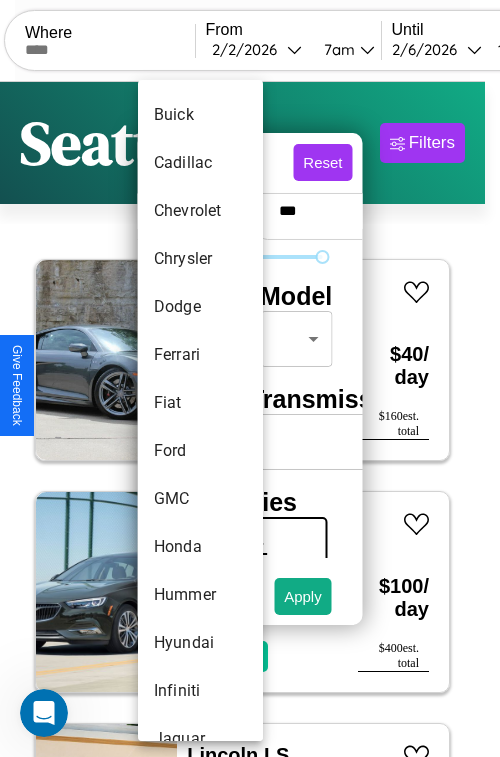 scroll, scrollTop: 422, scrollLeft: 0, axis: vertical 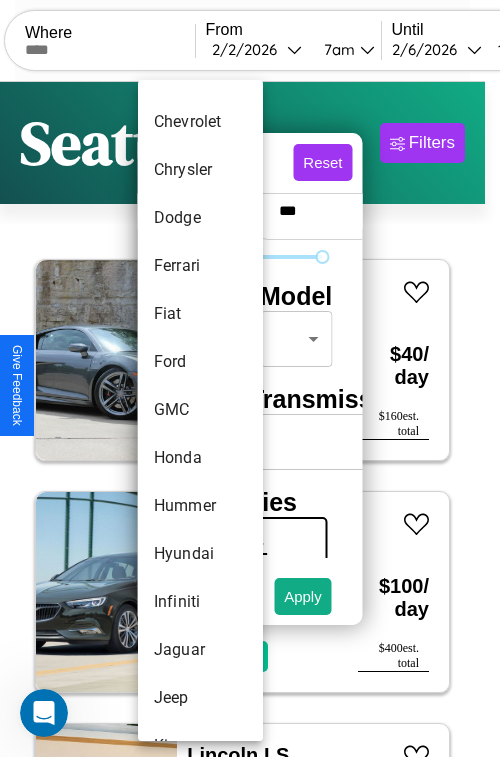 click on "GMC" at bounding box center (200, 410) 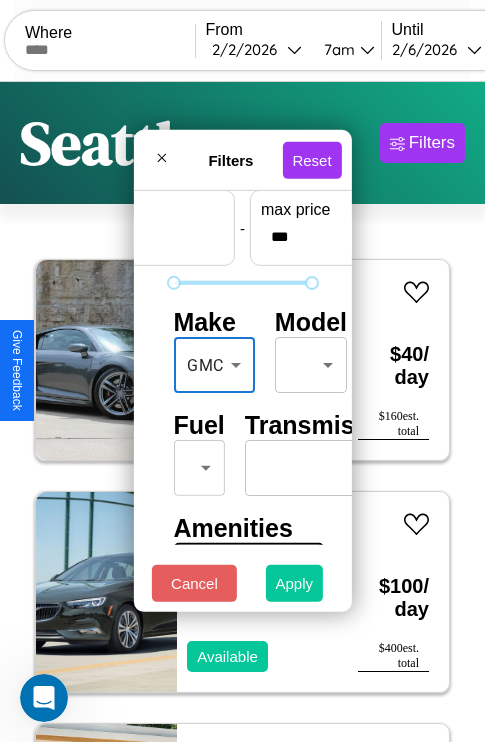 click on "Apply" at bounding box center (295, 583) 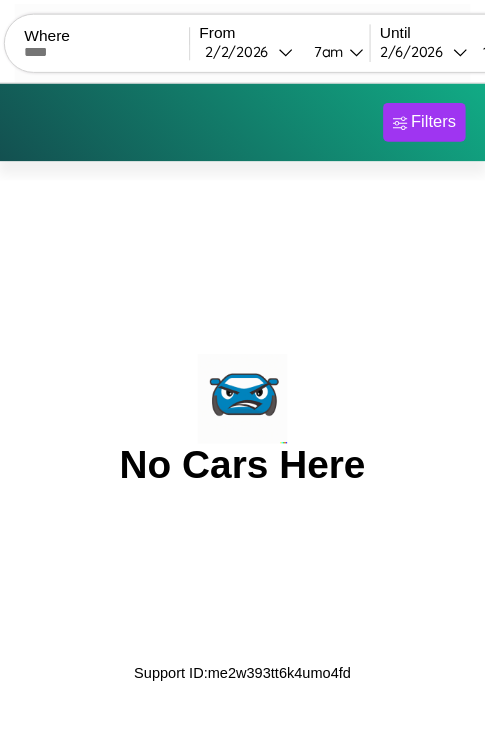 scroll, scrollTop: 0, scrollLeft: 0, axis: both 